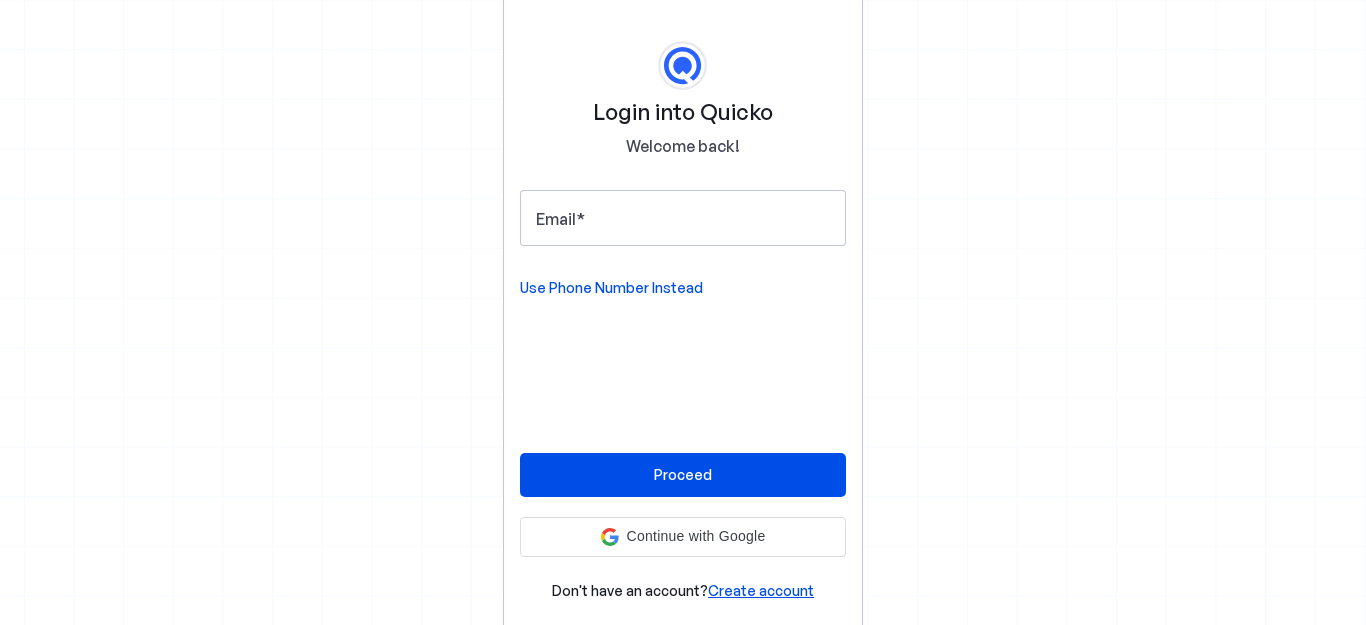 scroll, scrollTop: 0, scrollLeft: 0, axis: both 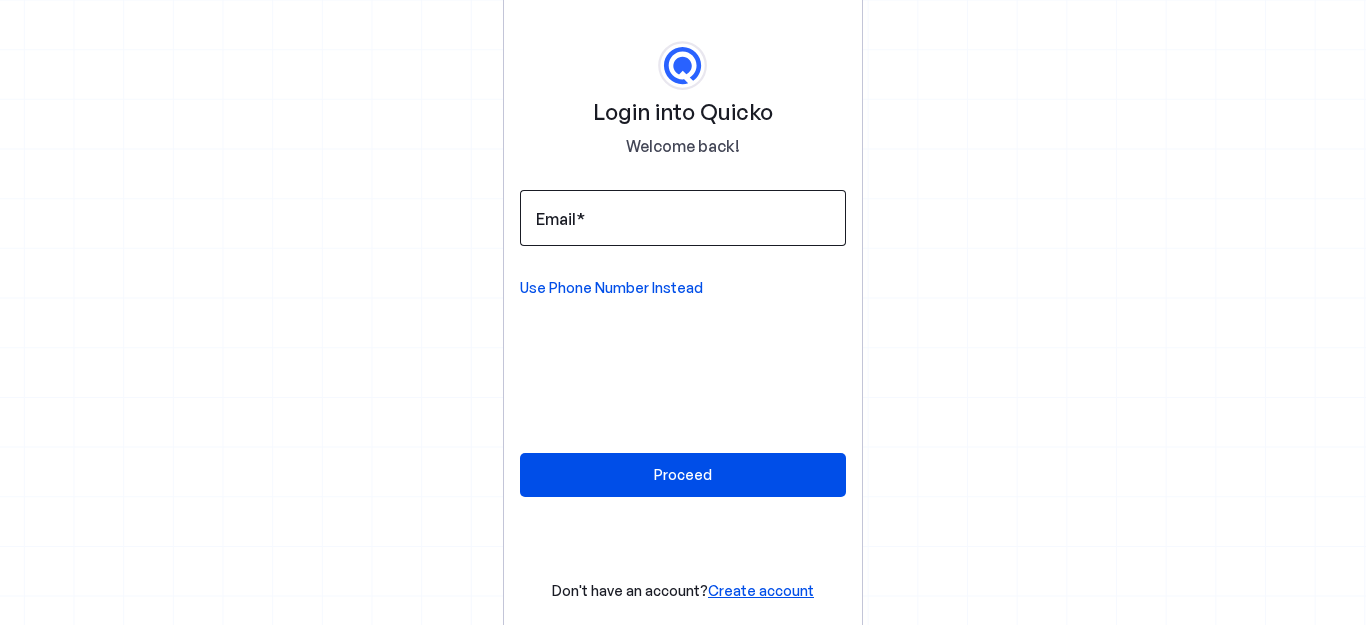 click at bounding box center (683, 218) 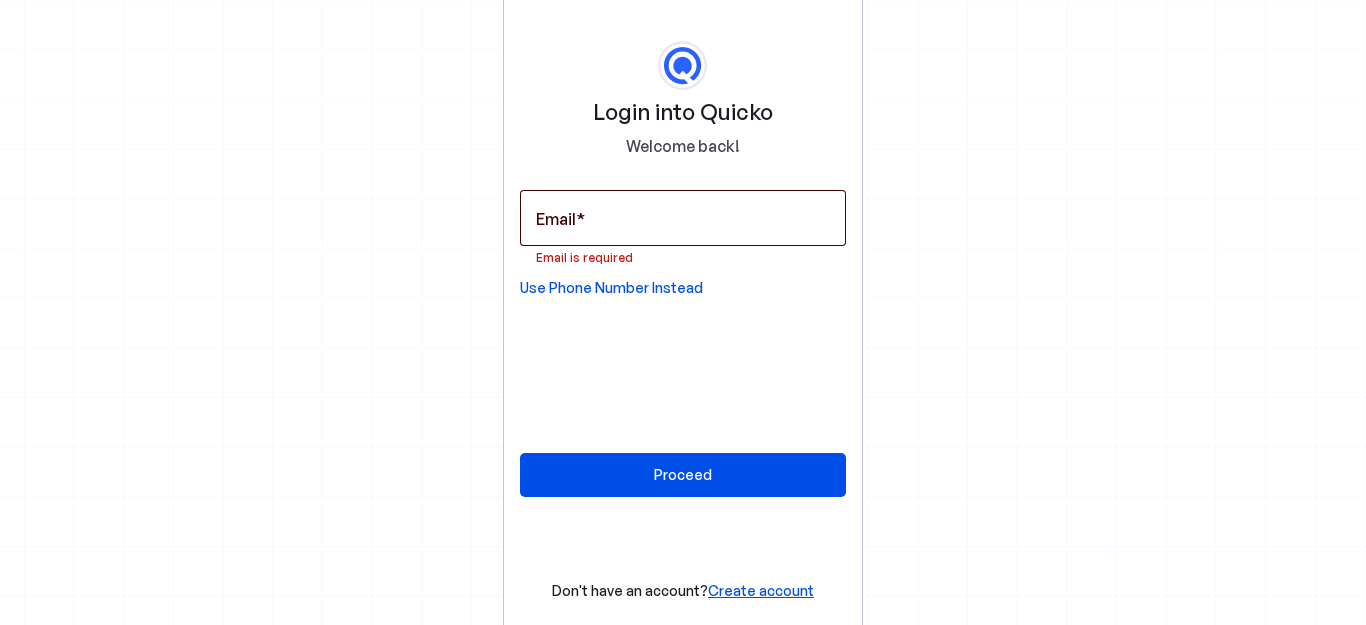 click at bounding box center [683, 218] 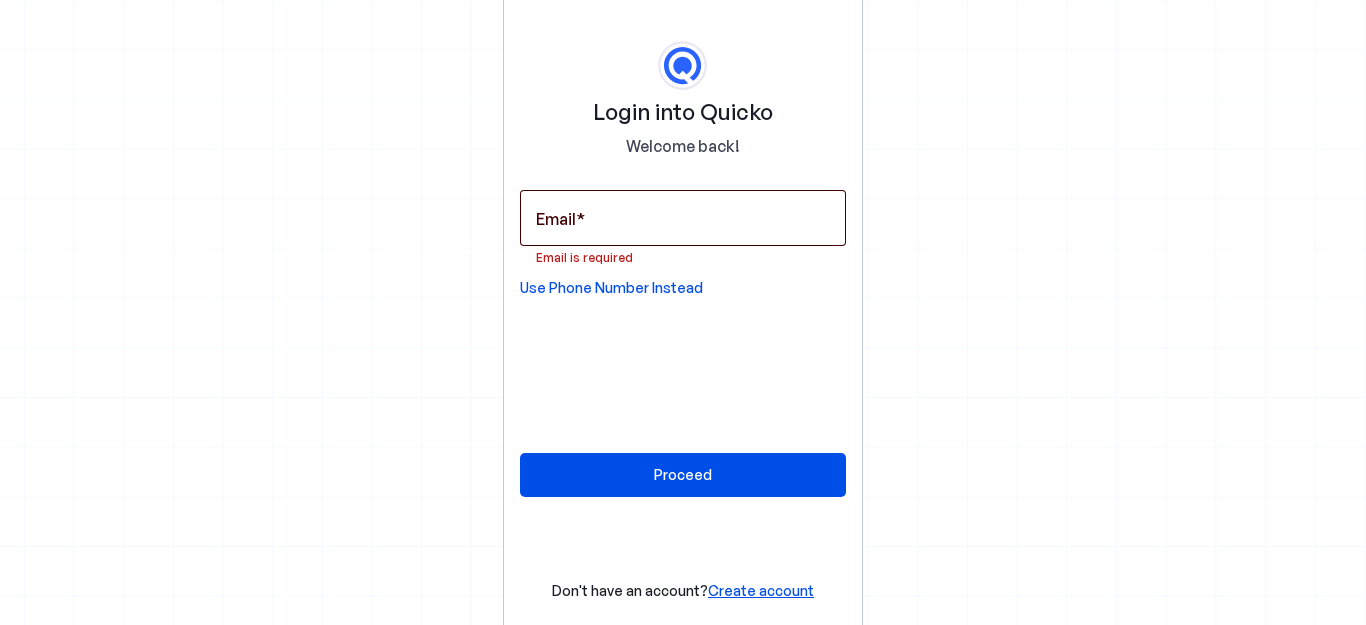 click at bounding box center (683, 218) 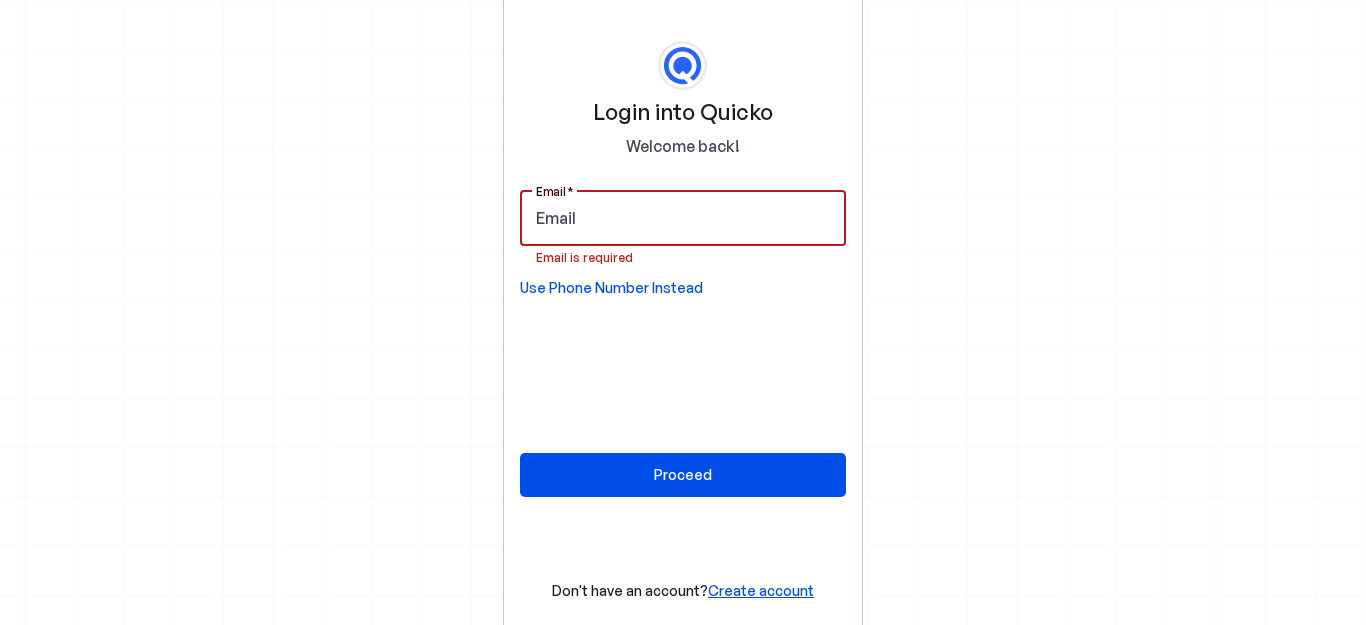 click on "Email" at bounding box center (683, 218) 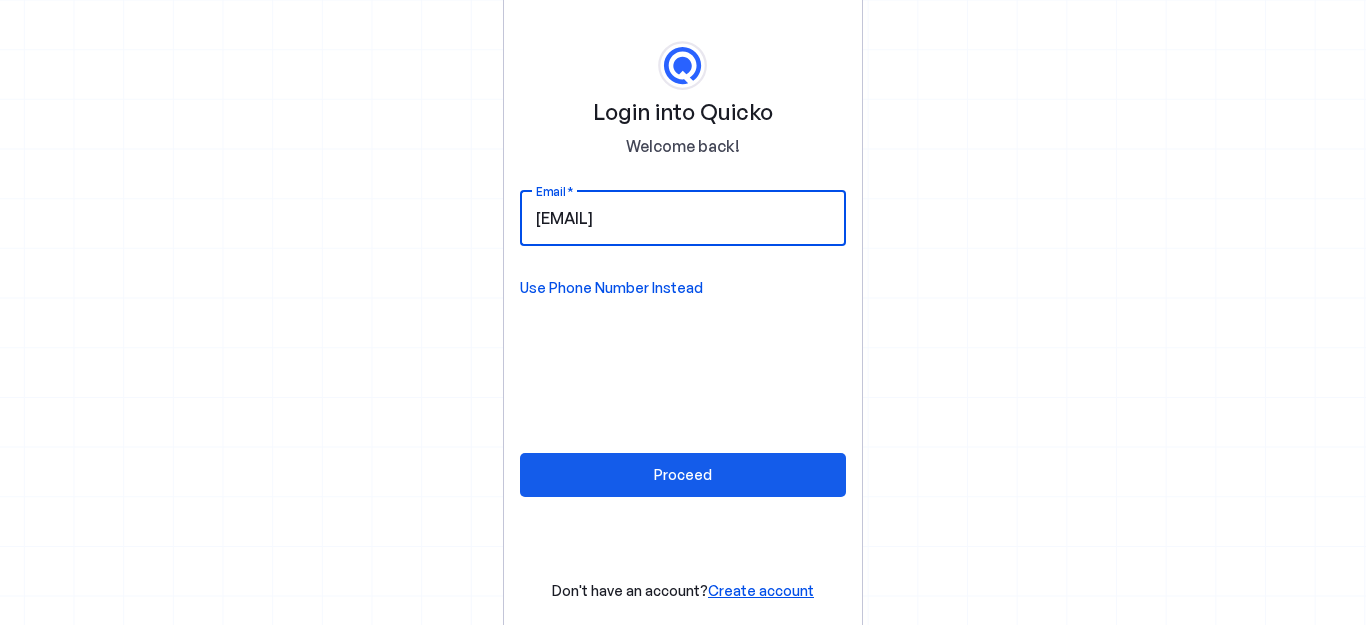 type on "om.kundra@gmail.com" 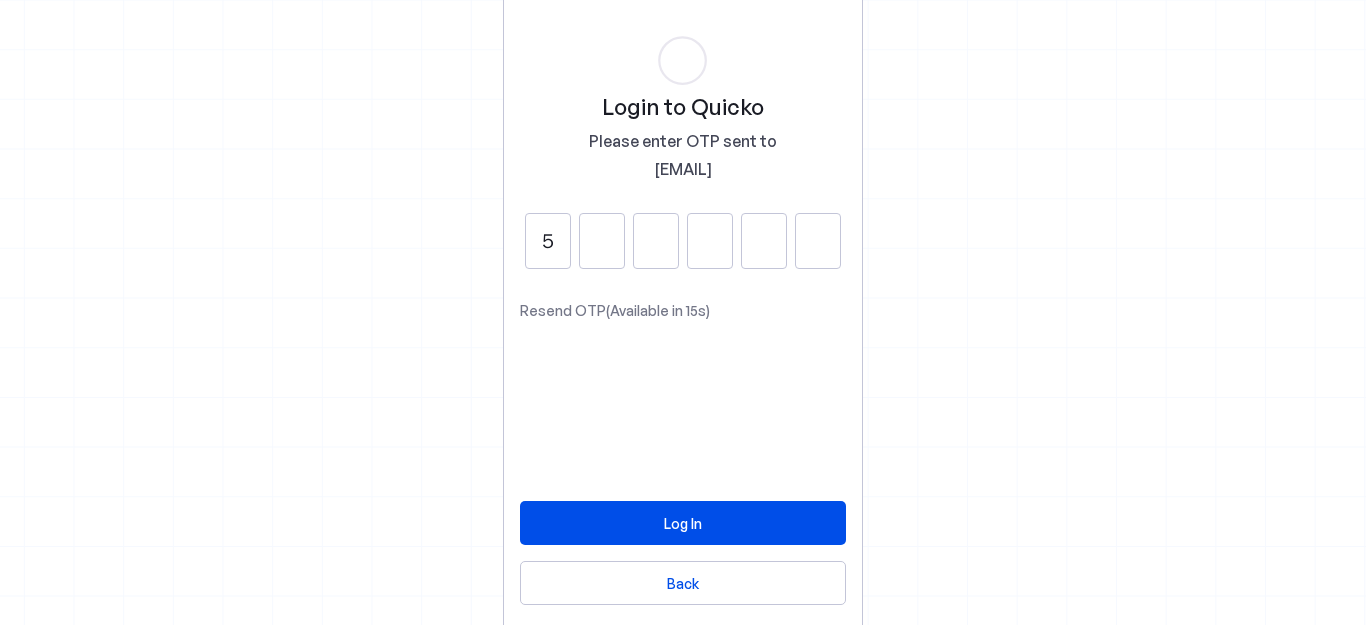 type on "5" 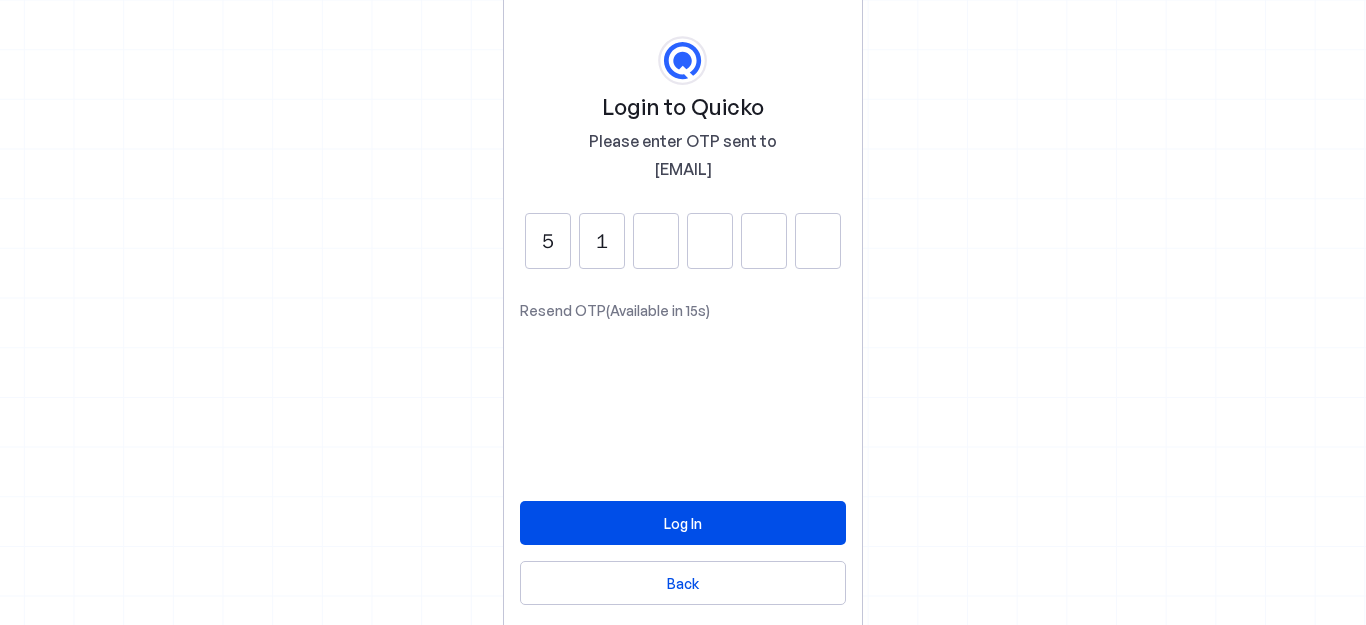 type on "1" 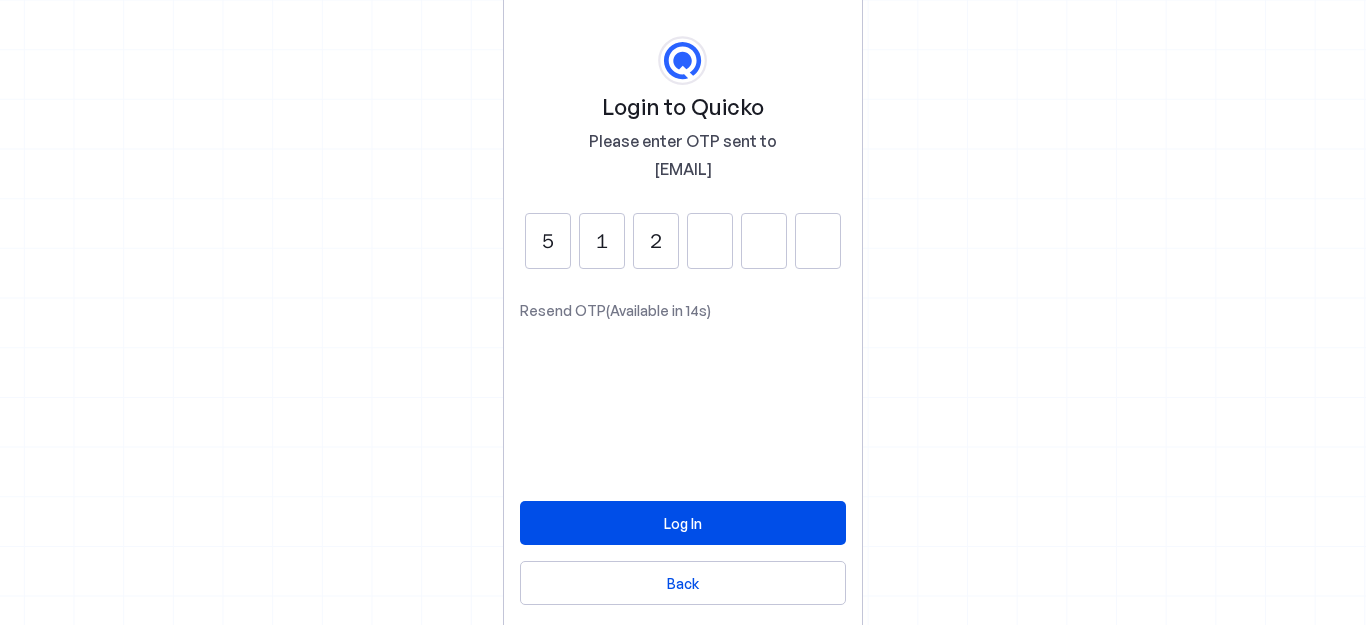 type on "2" 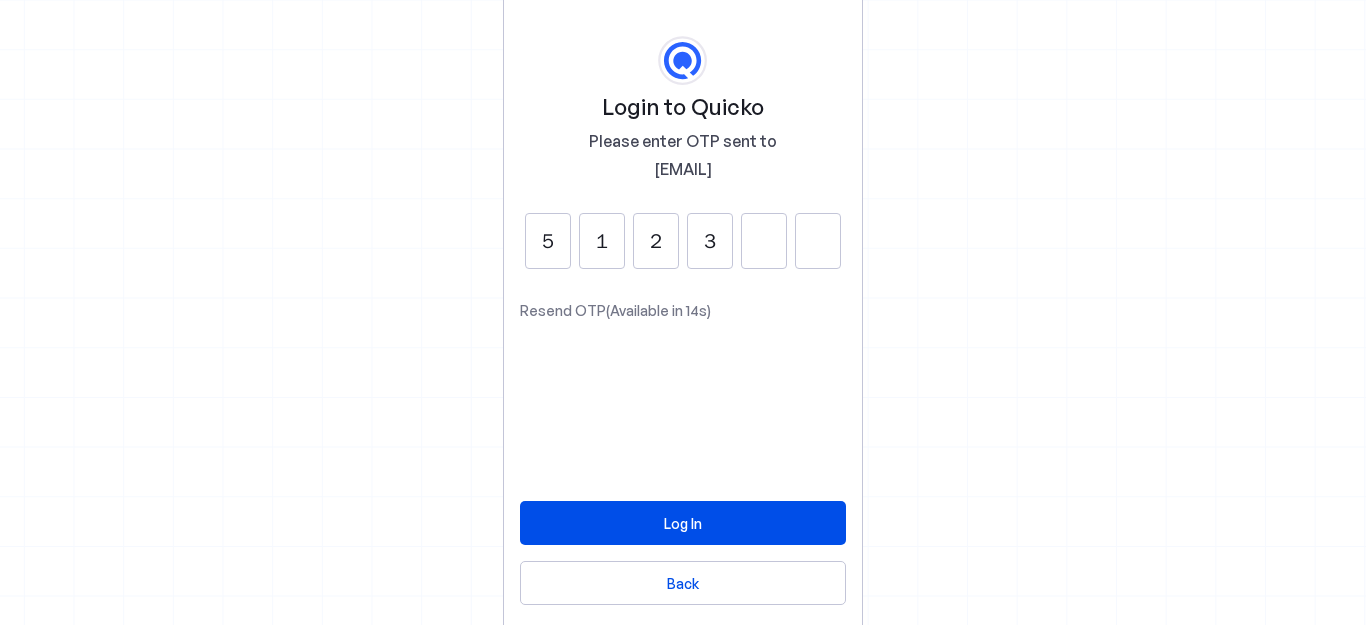 type on "3" 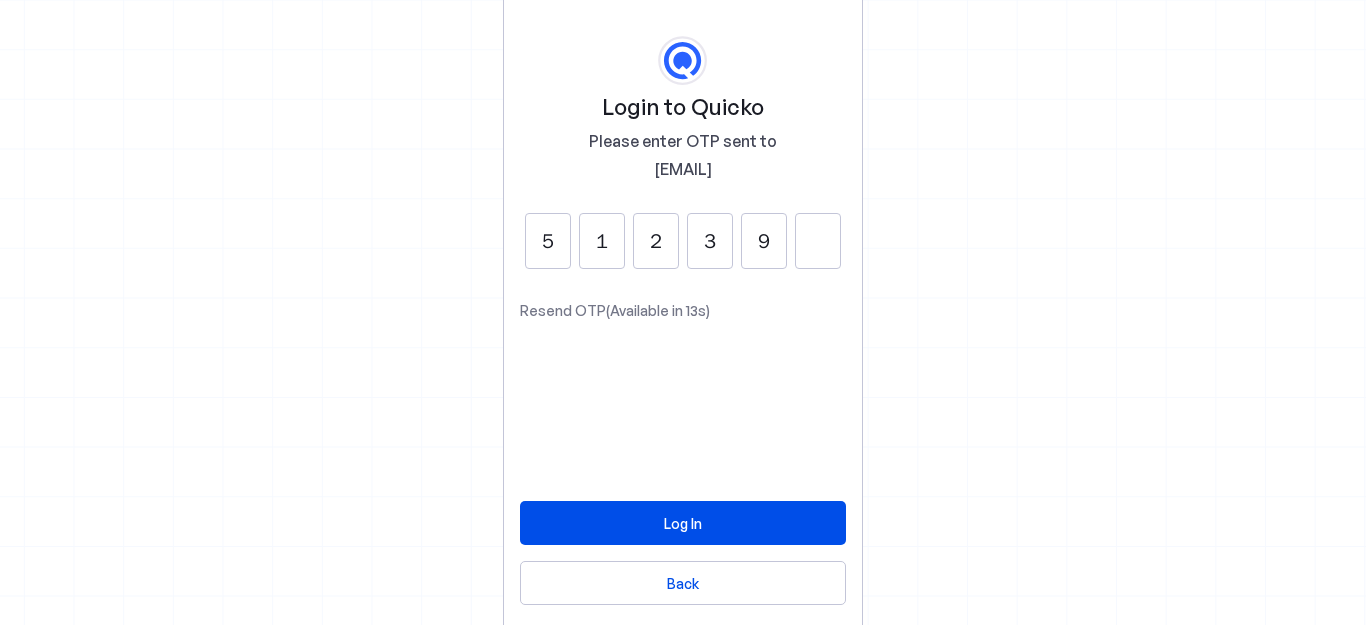 type on "9" 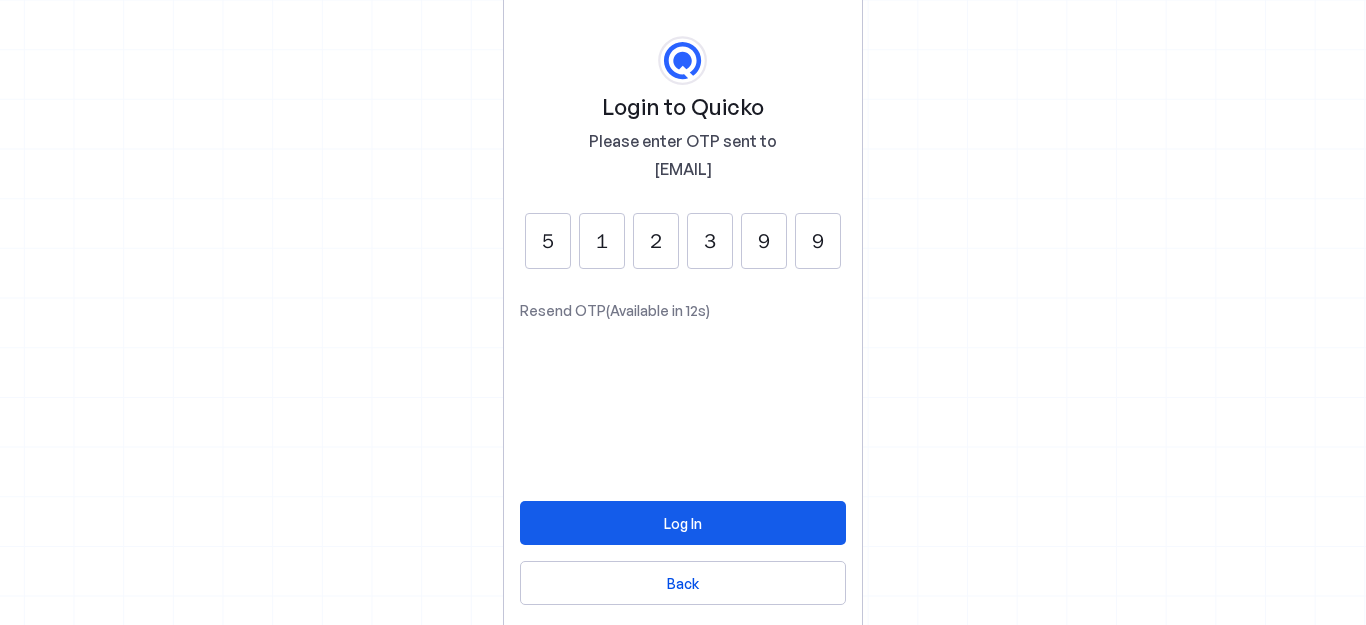 type on "9" 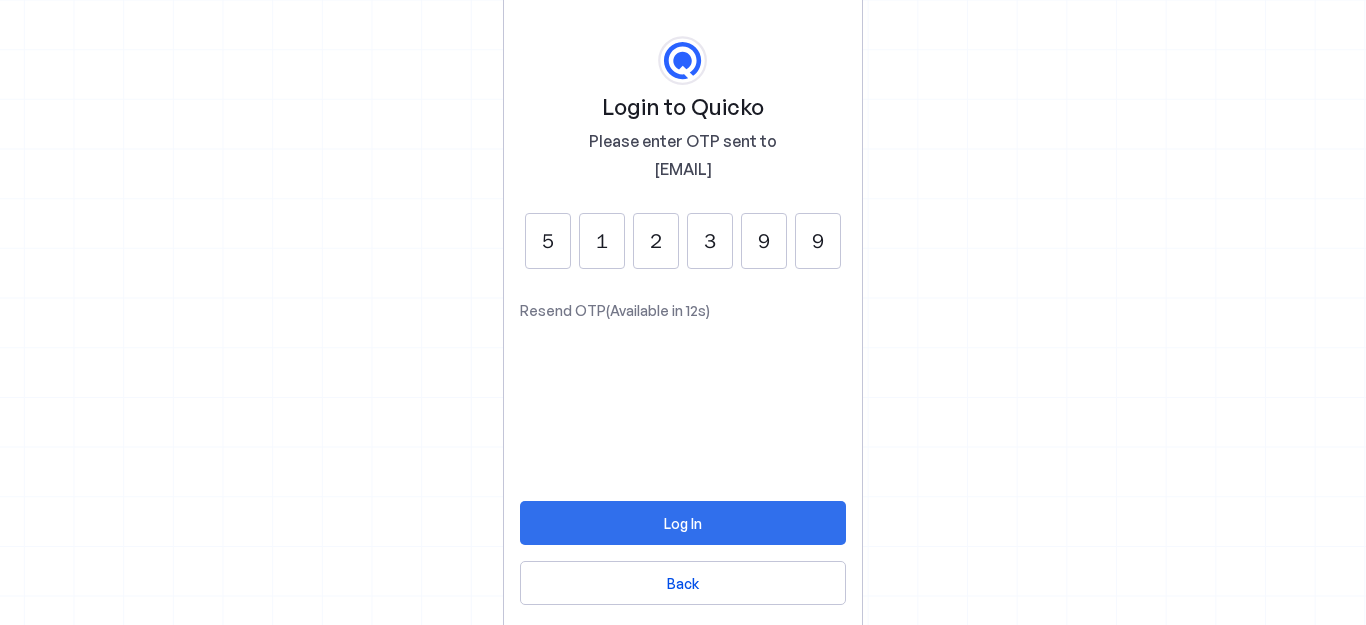 click on "Log In" at bounding box center [683, 523] 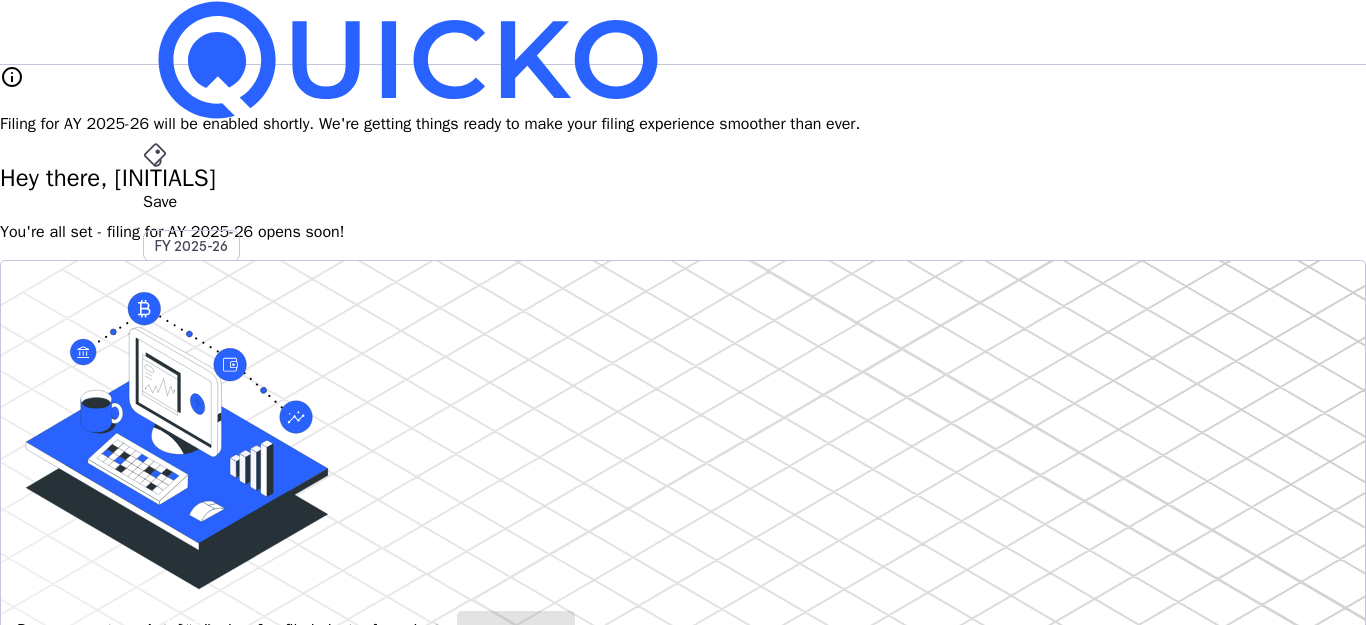 click on "AY 2025-26" at bounding box center (192, 452) 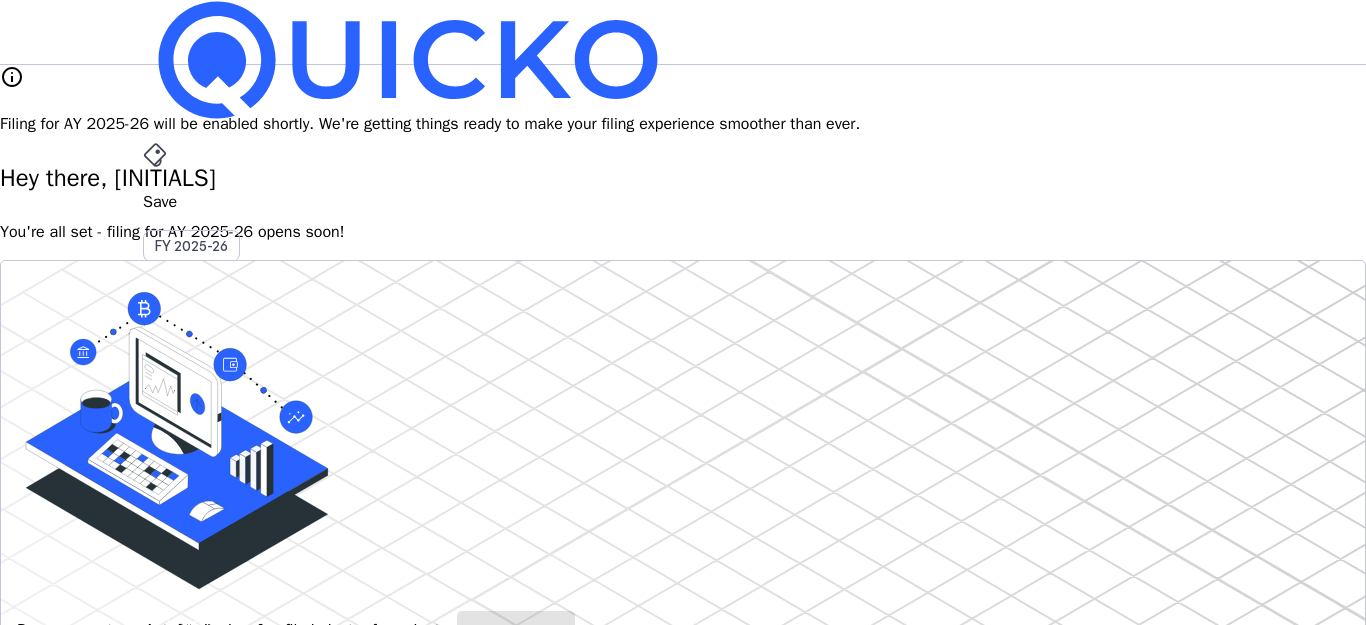 click on "AY 2025-26" at bounding box center (192, 452) 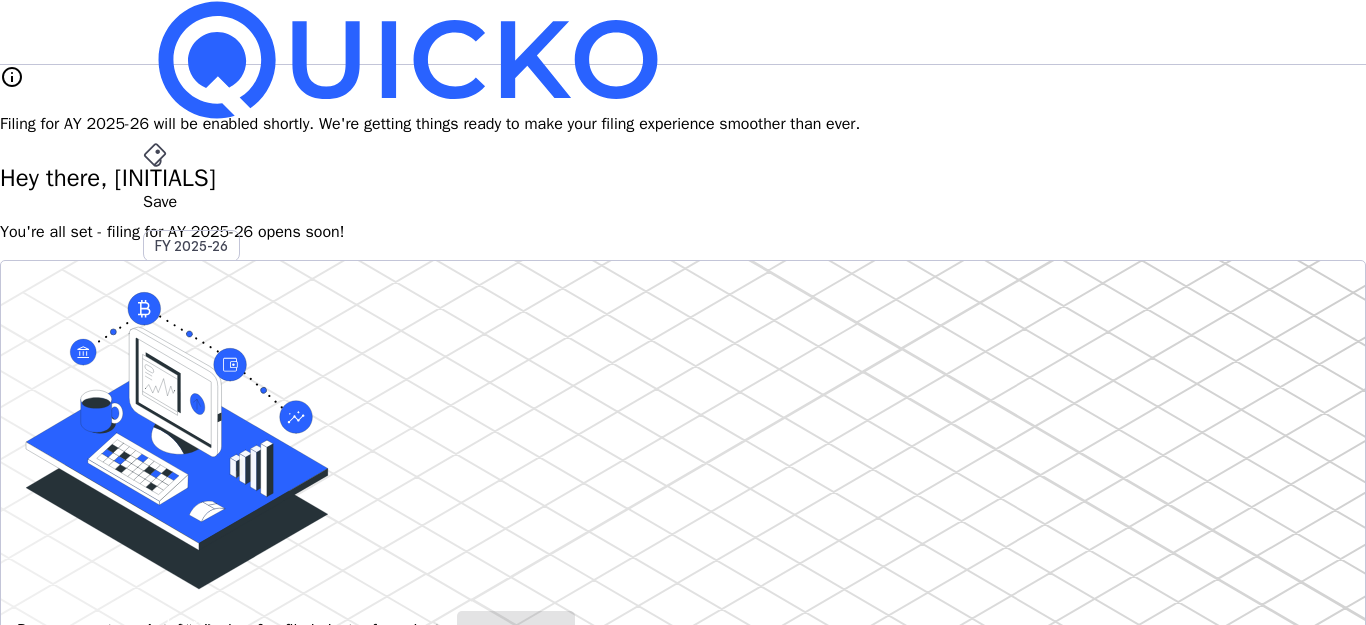 click on "arrow_drop_down" at bounding box center (155, 536) 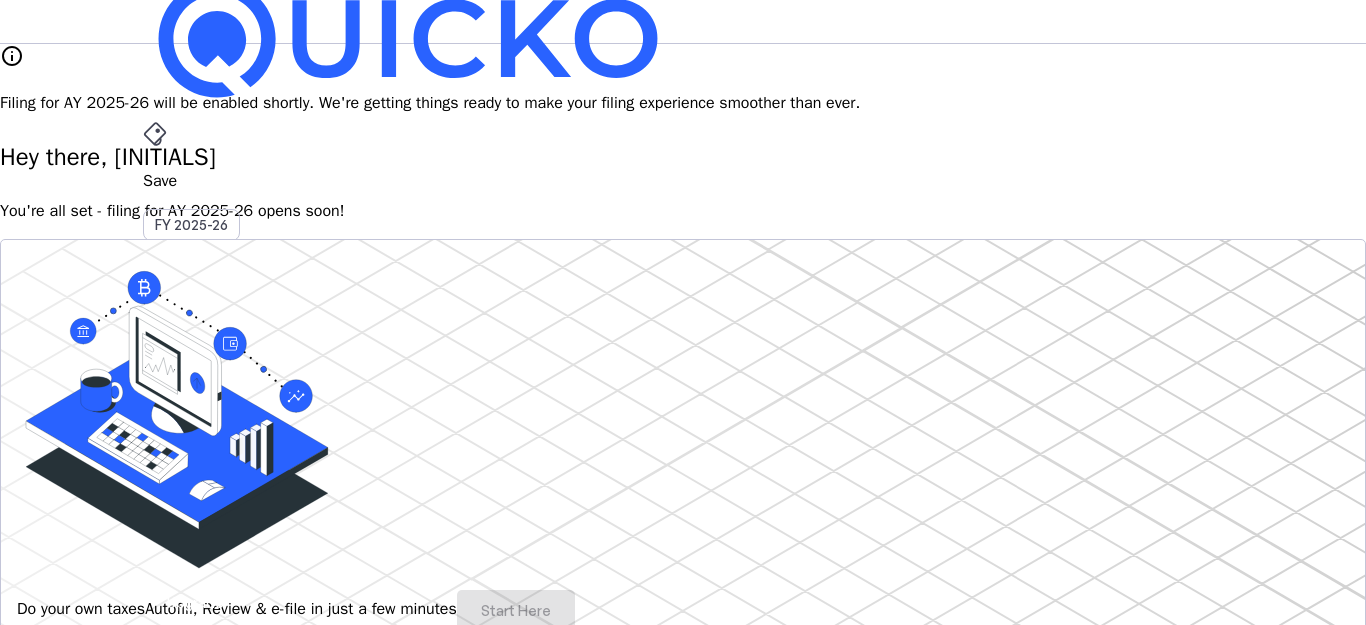 scroll, scrollTop: 0, scrollLeft: 0, axis: both 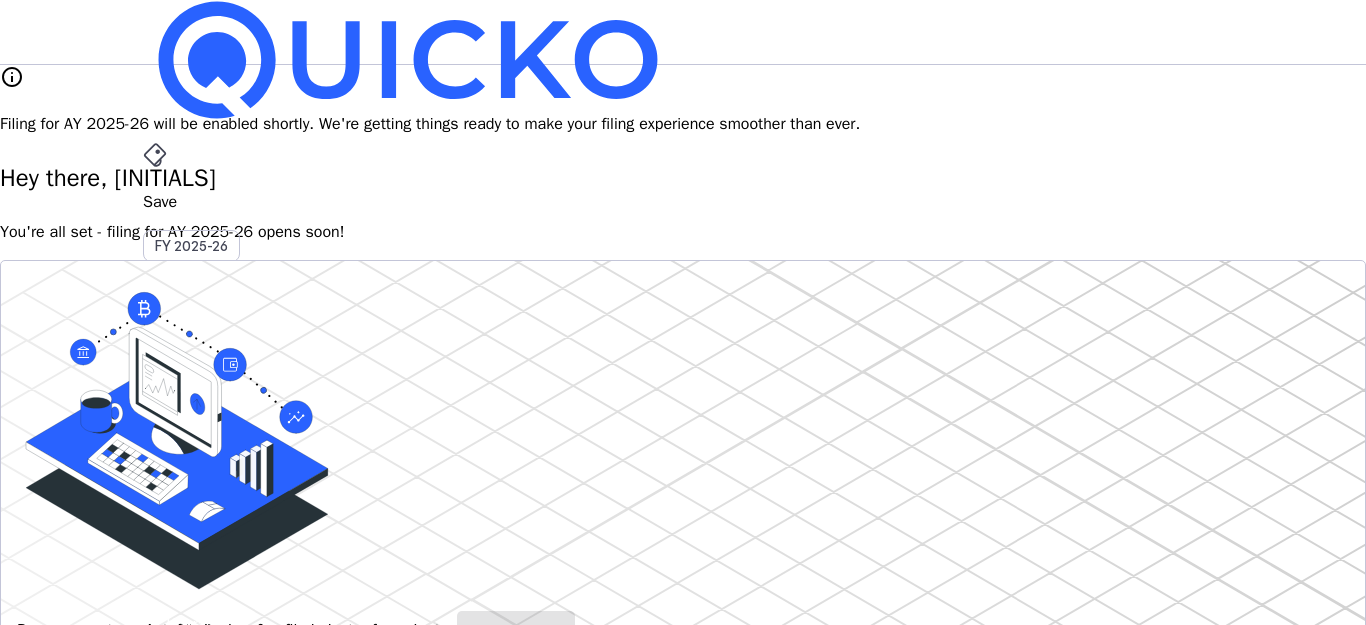 click at bounding box center [155, 155] 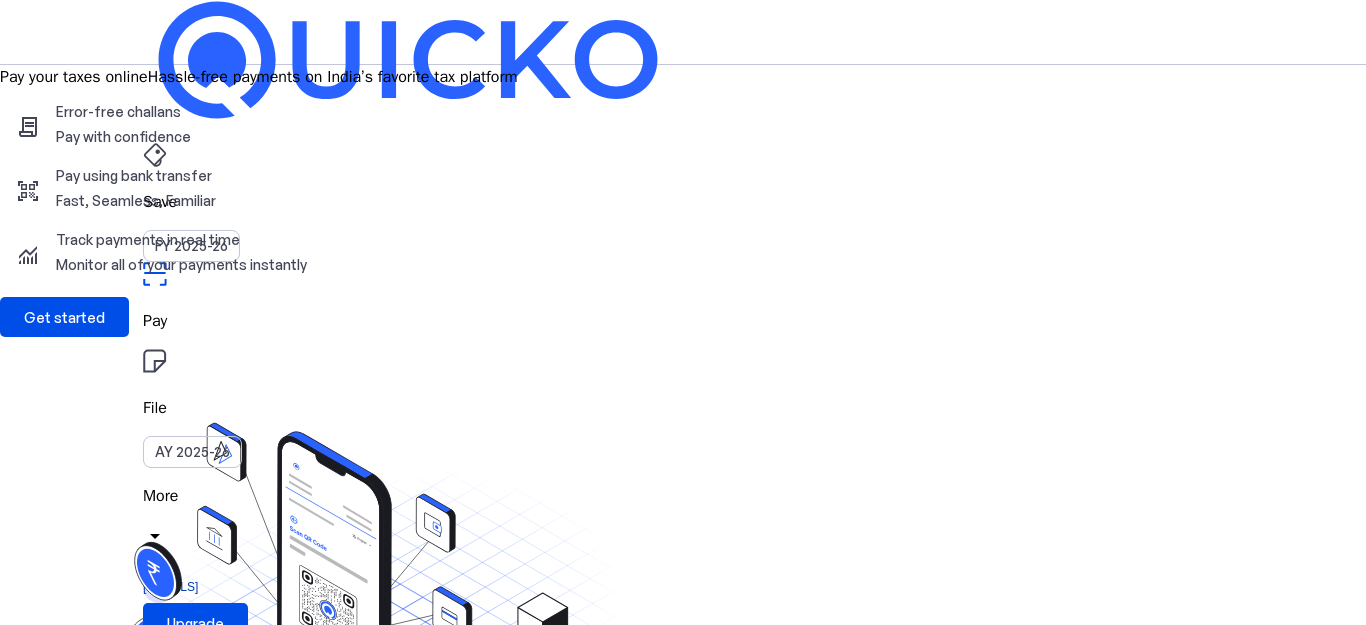 scroll, scrollTop: 1, scrollLeft: 0, axis: vertical 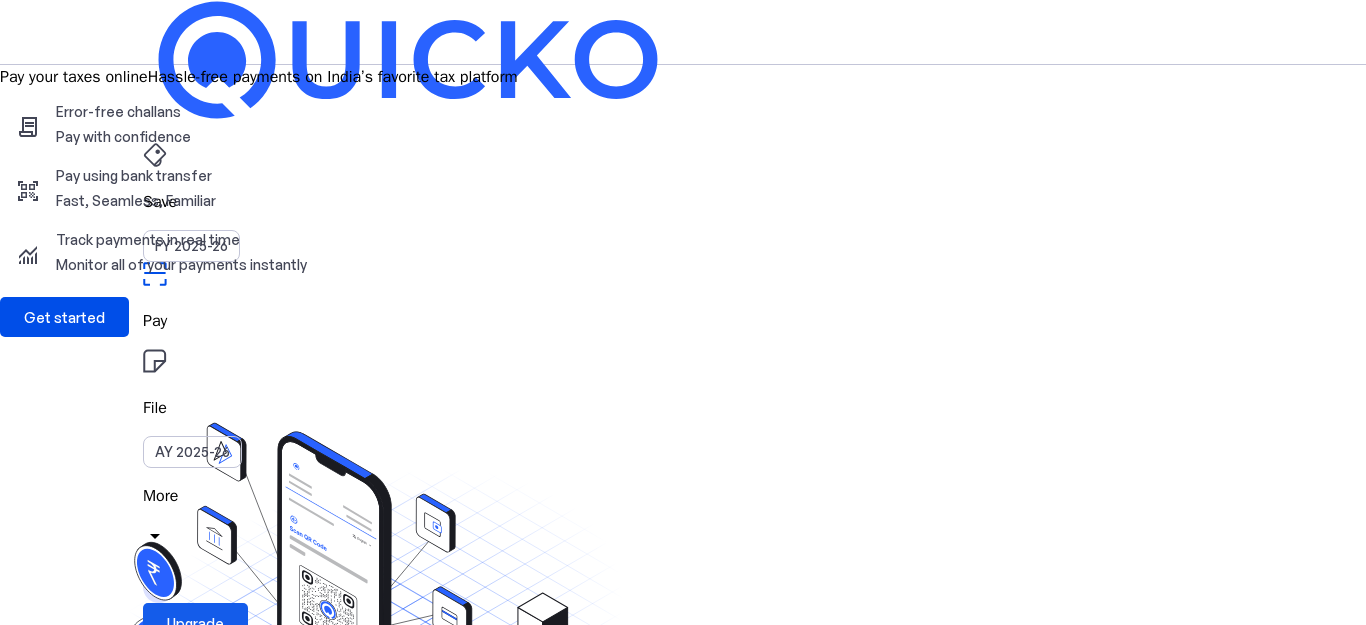 click on "Upgrade" at bounding box center [195, 623] 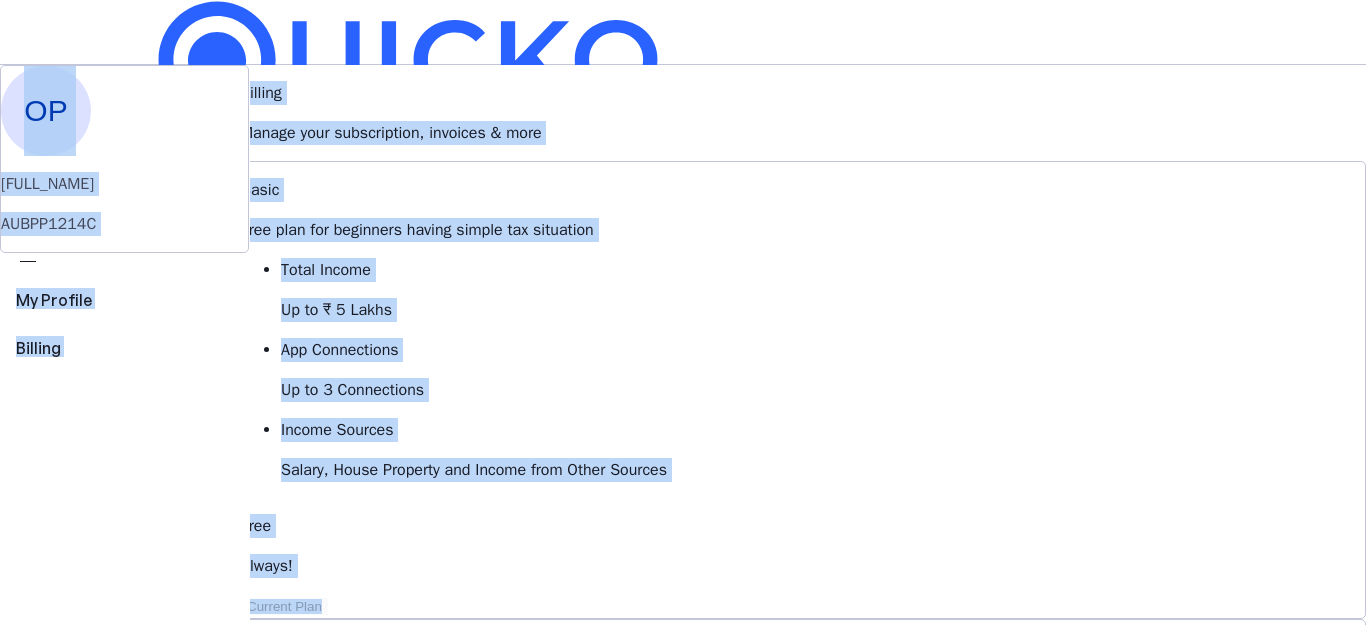 drag, startPoint x: 1365, startPoint y: 160, endPoint x: 1365, endPoint y: 246, distance: 86 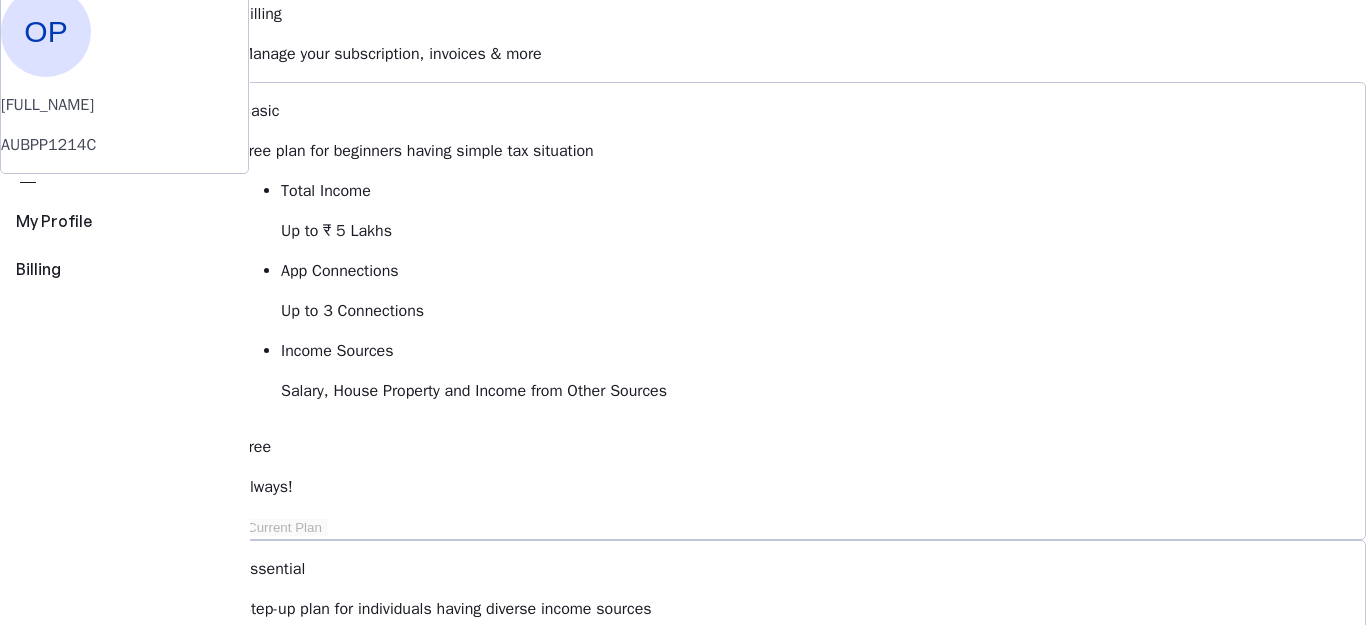 scroll, scrollTop: 0, scrollLeft: 0, axis: both 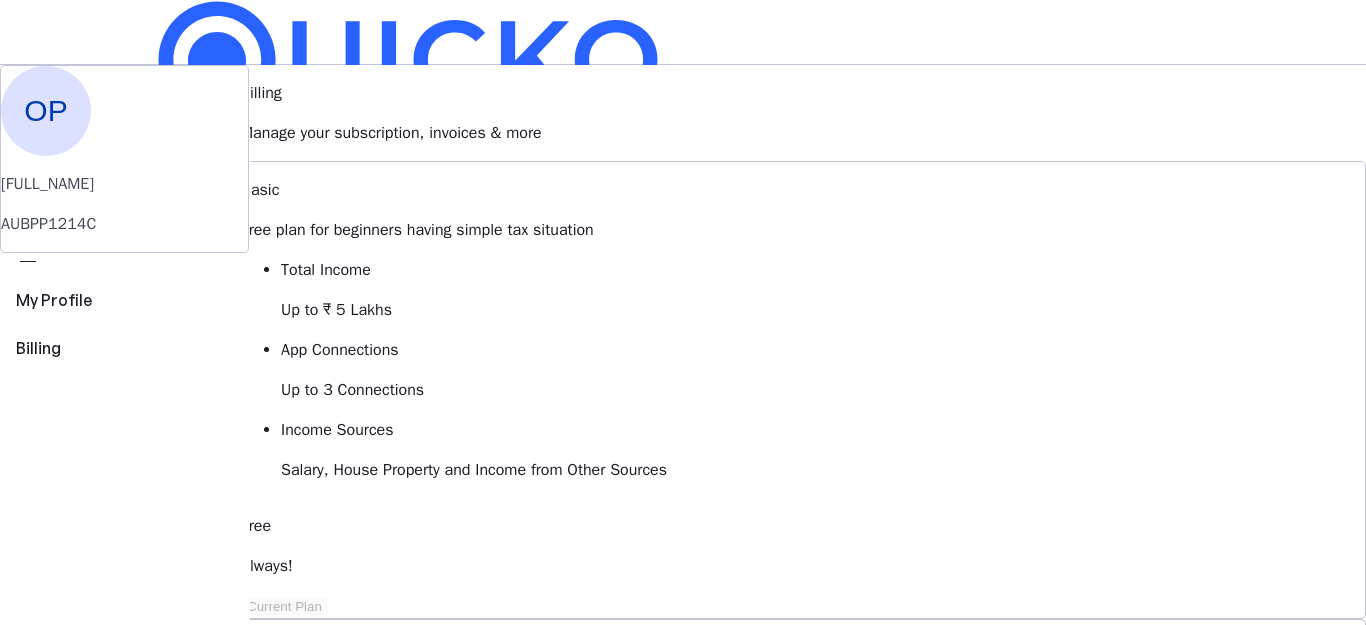click on "OP" at bounding box center (159, 587) 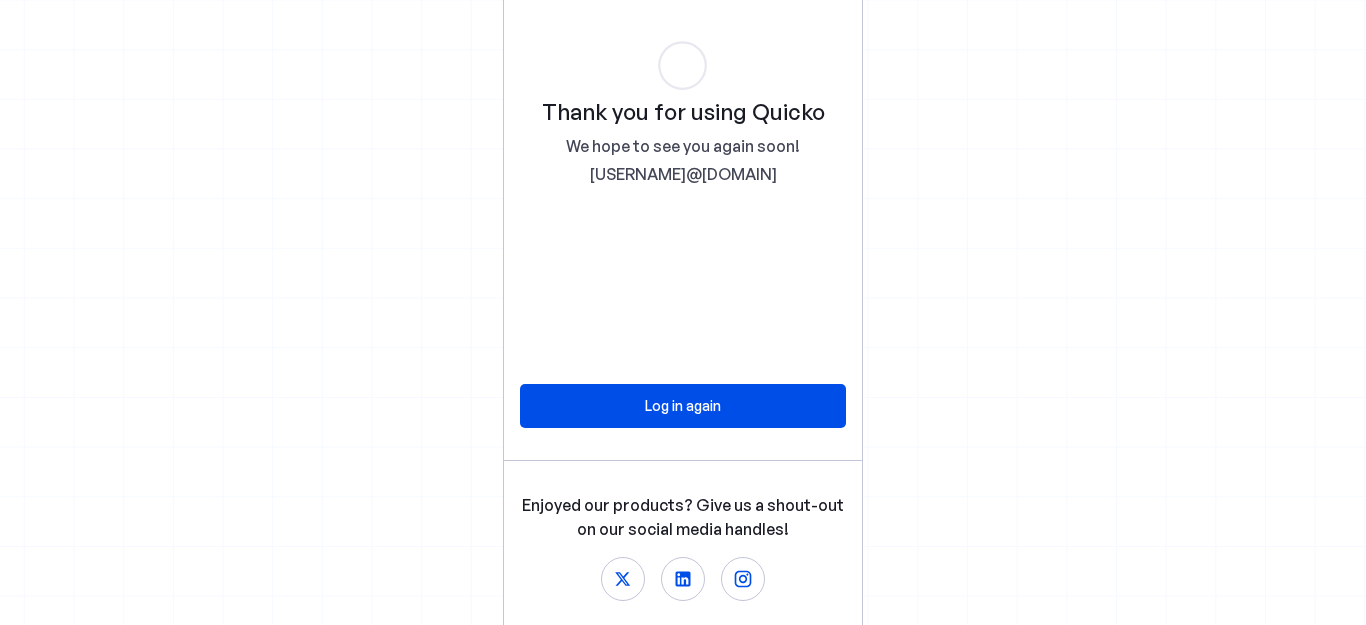 scroll, scrollTop: 0, scrollLeft: 0, axis: both 